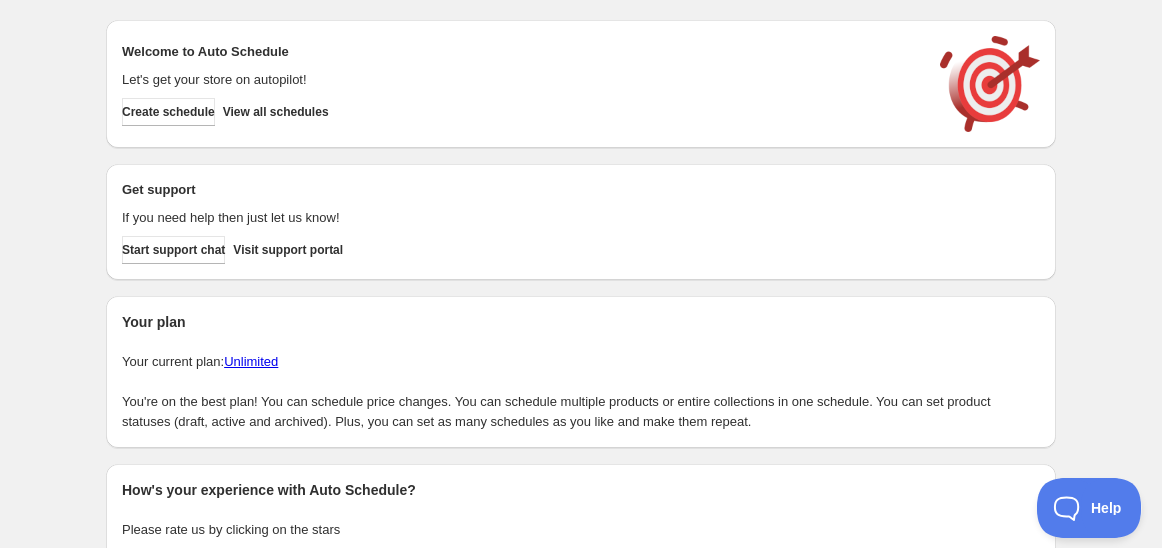 scroll, scrollTop: 0, scrollLeft: 0, axis: both 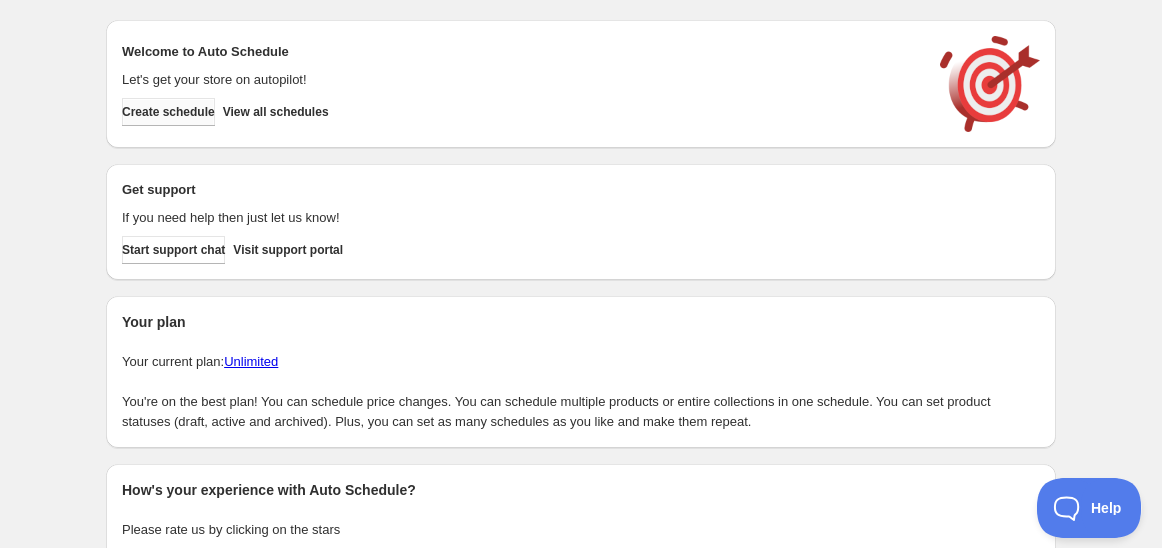 click on "Create schedule" at bounding box center [168, 112] 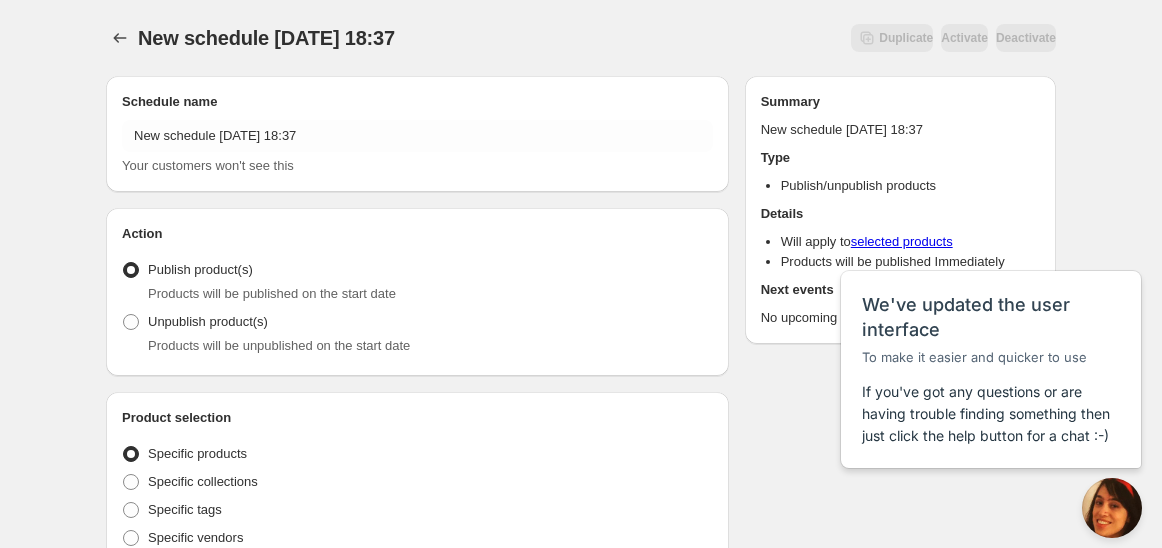 scroll, scrollTop: 0, scrollLeft: 0, axis: both 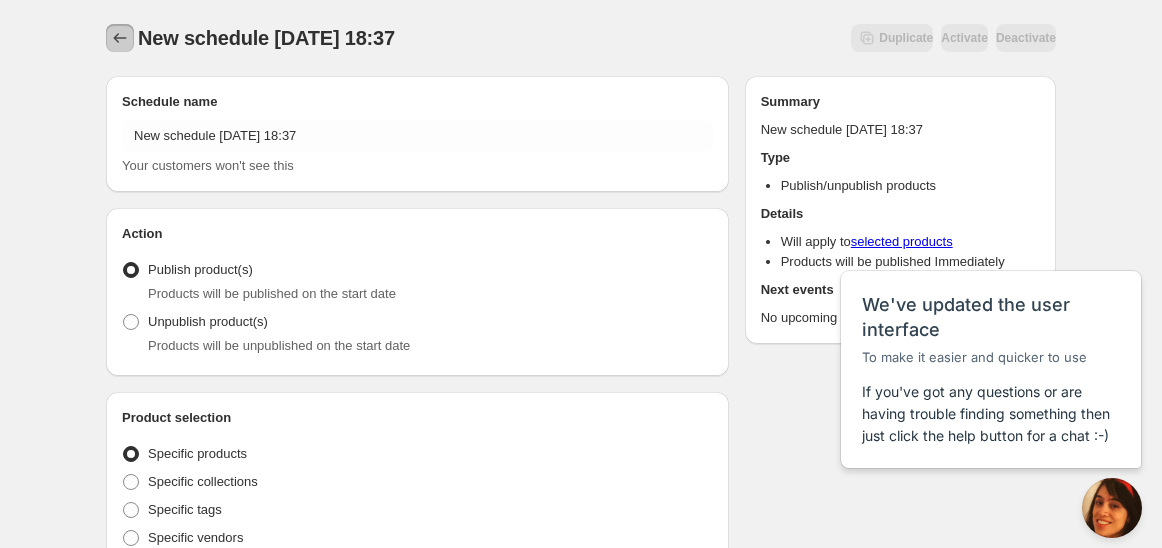 click at bounding box center (120, 38) 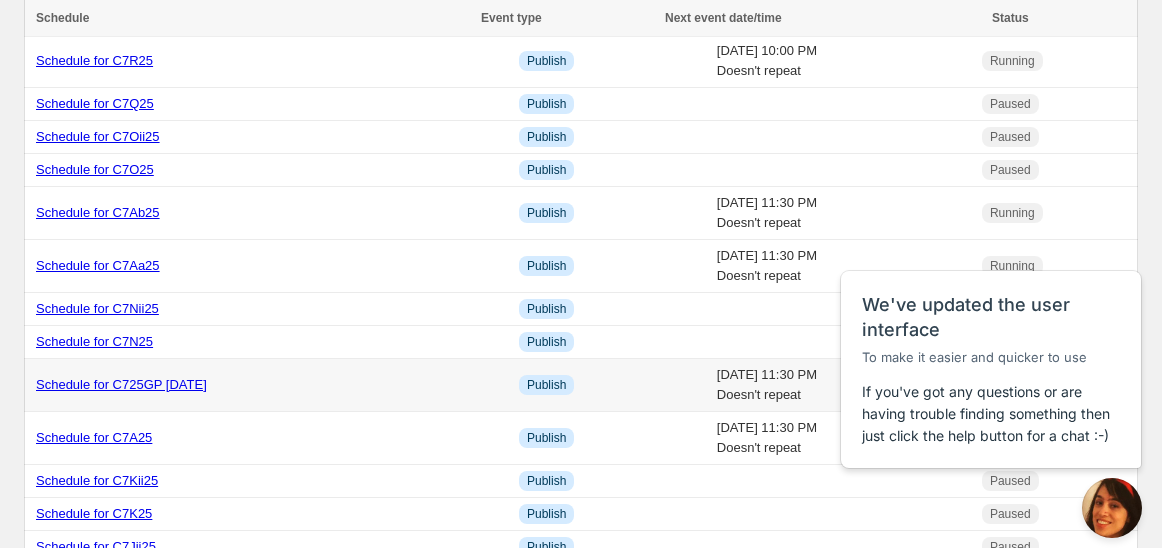 scroll, scrollTop: 222, scrollLeft: 0, axis: vertical 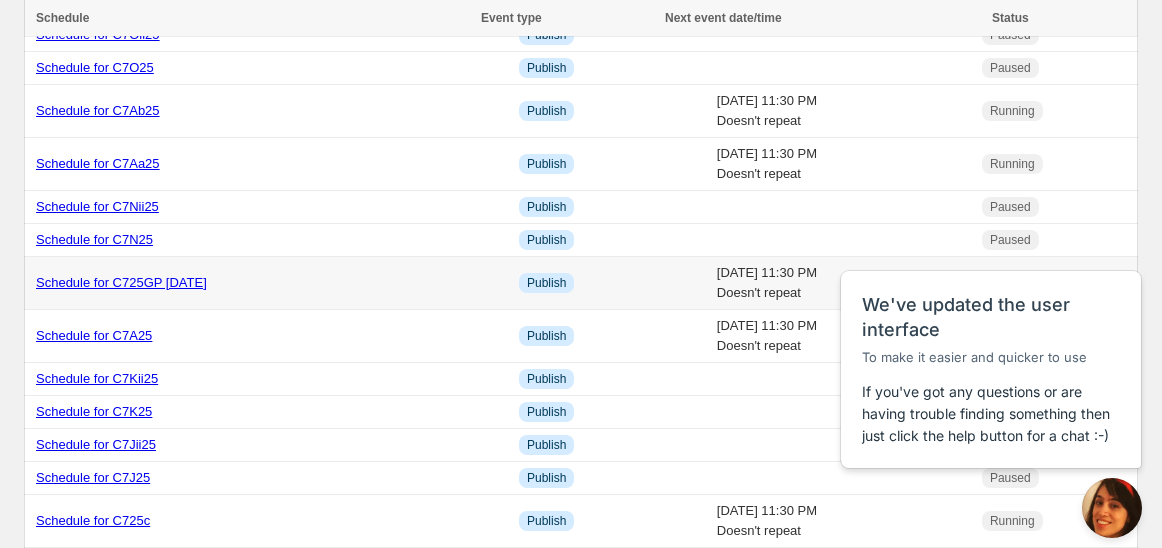 click on "Schedule for C725GP [DATE]" at bounding box center (121, 282) 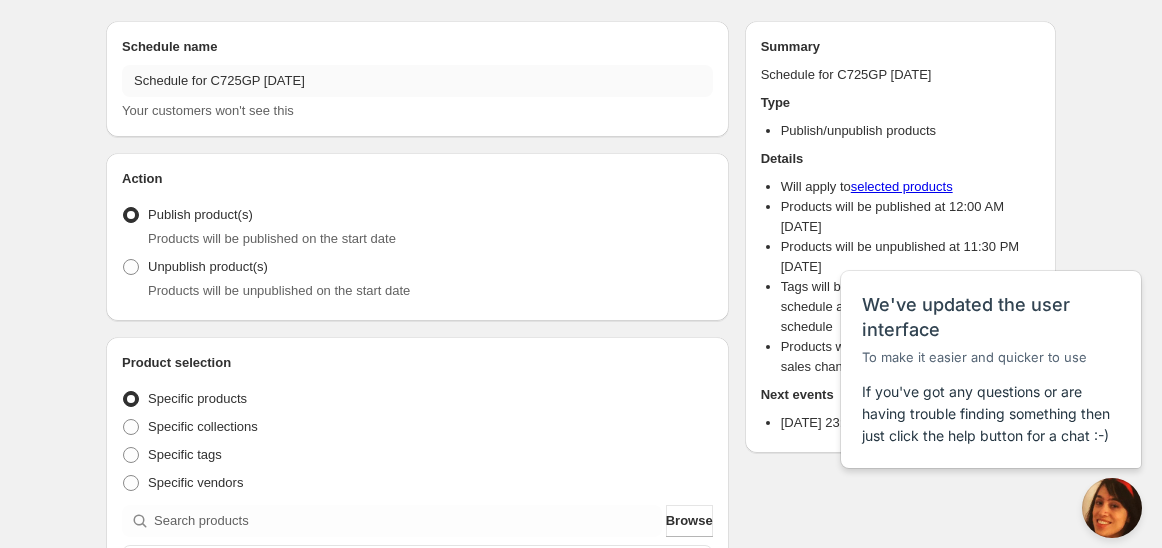 scroll, scrollTop: 0, scrollLeft: 0, axis: both 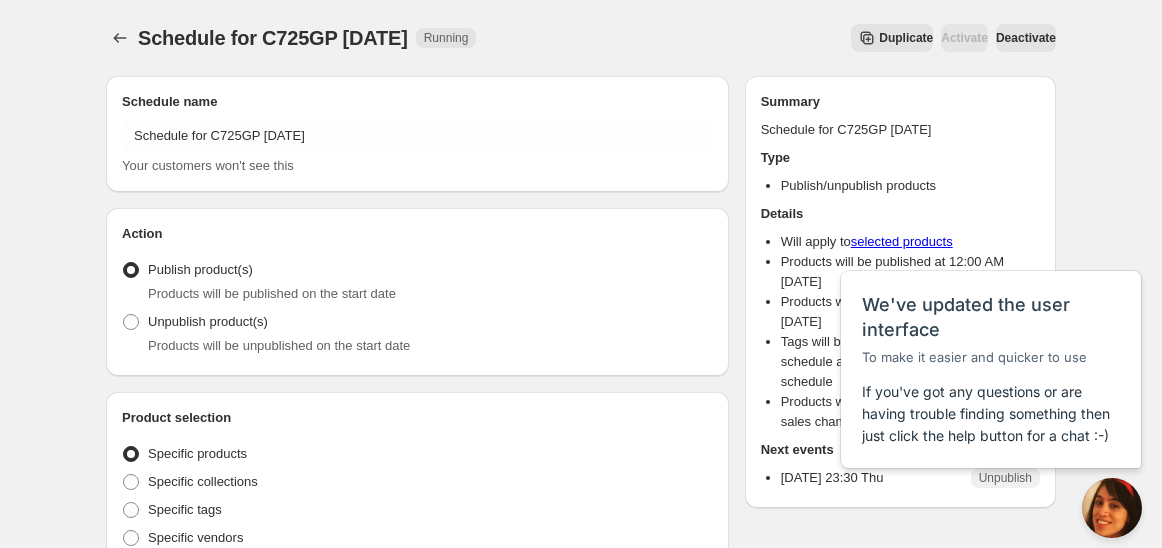 click on "Duplicate" at bounding box center [906, 38] 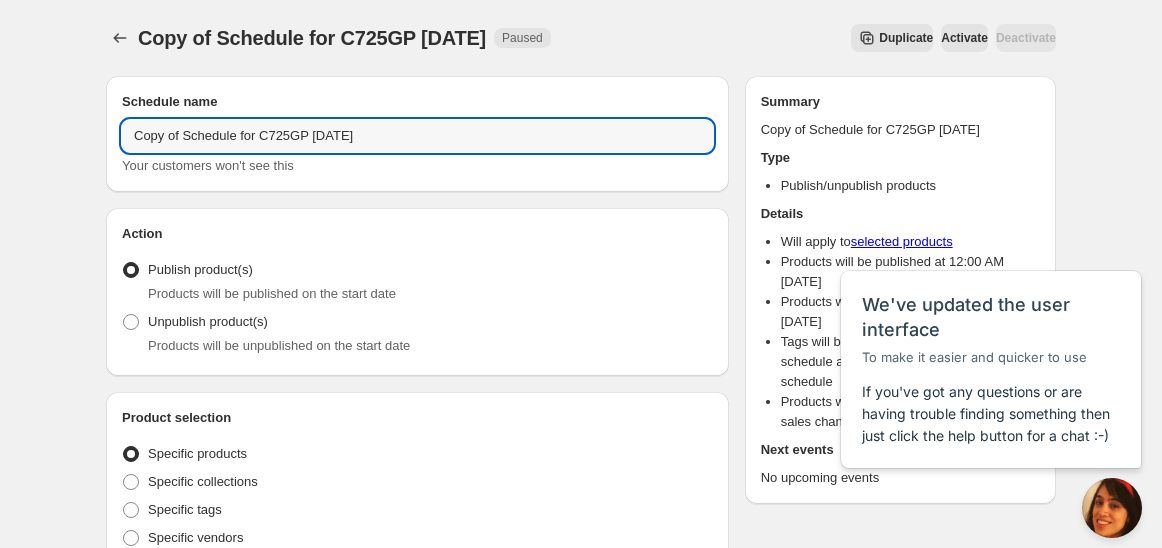 drag, startPoint x: 185, startPoint y: 139, endPoint x: 53, endPoint y: 146, distance: 132.18547 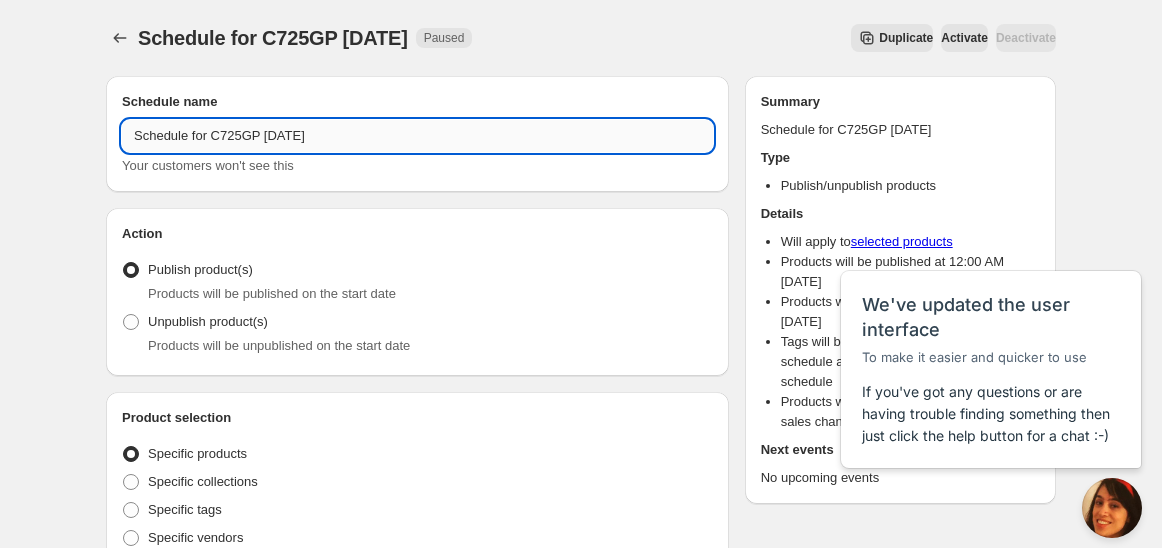 click on "Schedule for C725GP [DATE]" at bounding box center [417, 136] 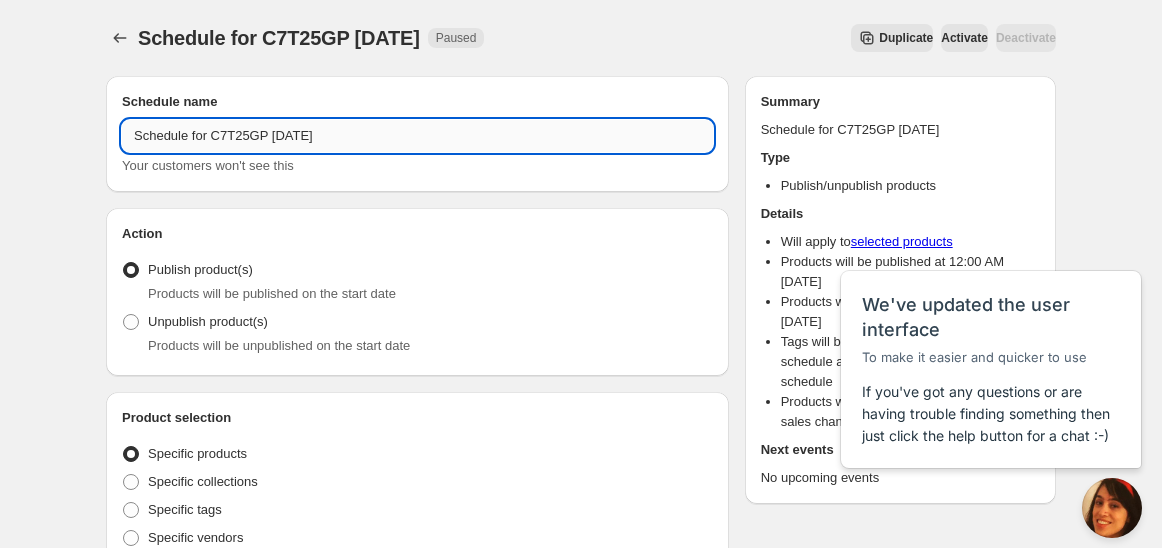 drag, startPoint x: 263, startPoint y: 132, endPoint x: 279, endPoint y: 132, distance: 16 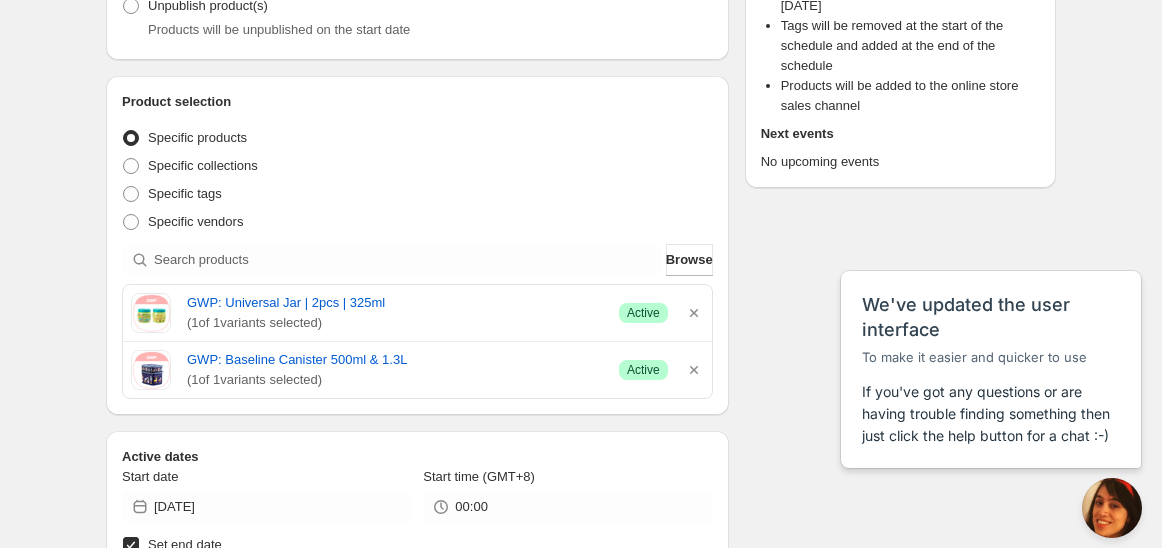 scroll, scrollTop: 333, scrollLeft: 0, axis: vertical 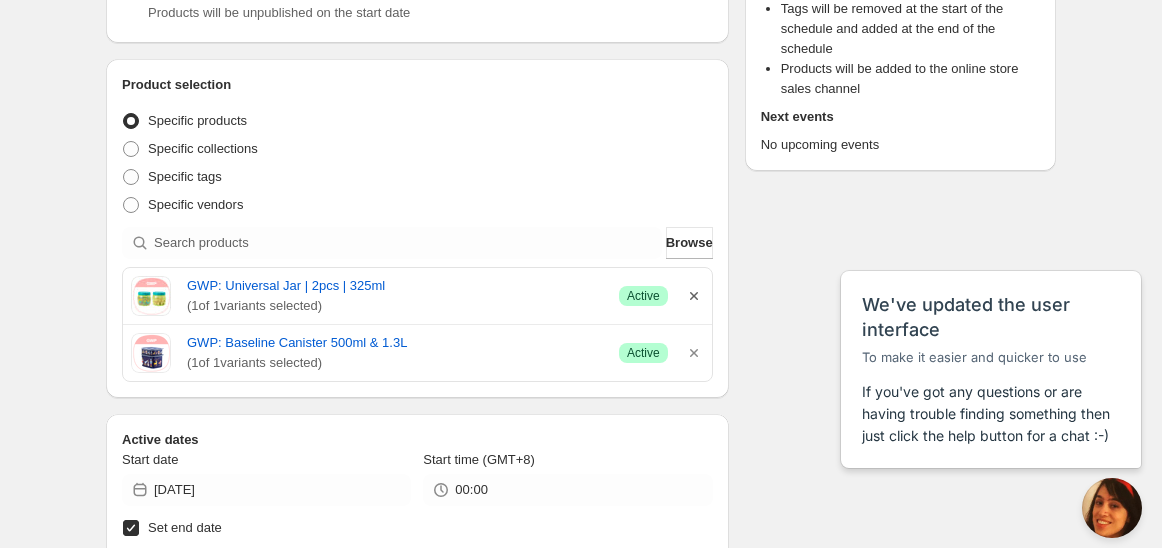 type on "Schedule for C7T25GP [DATE]" 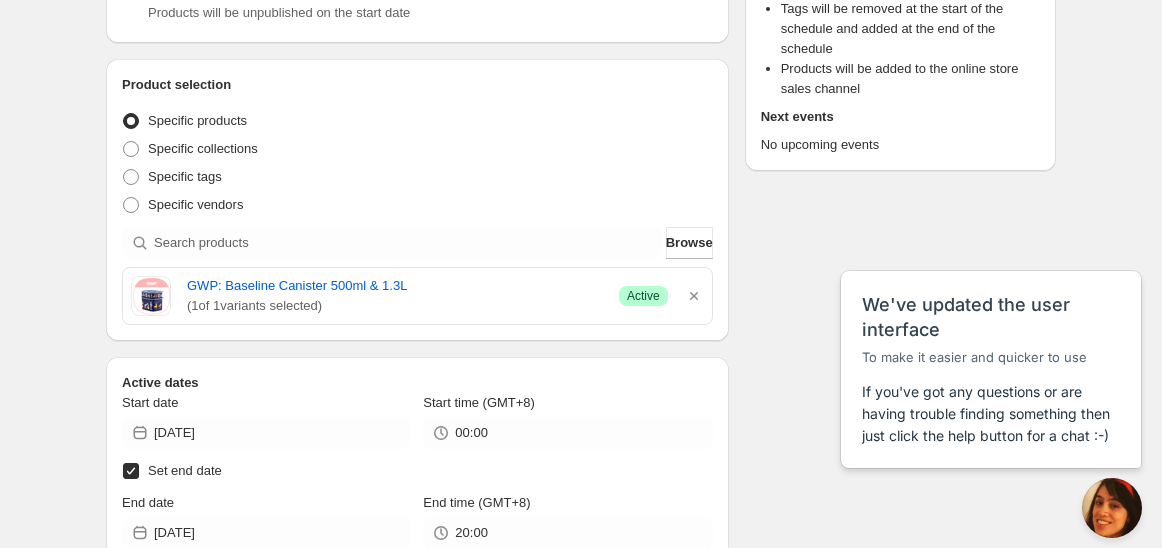 click 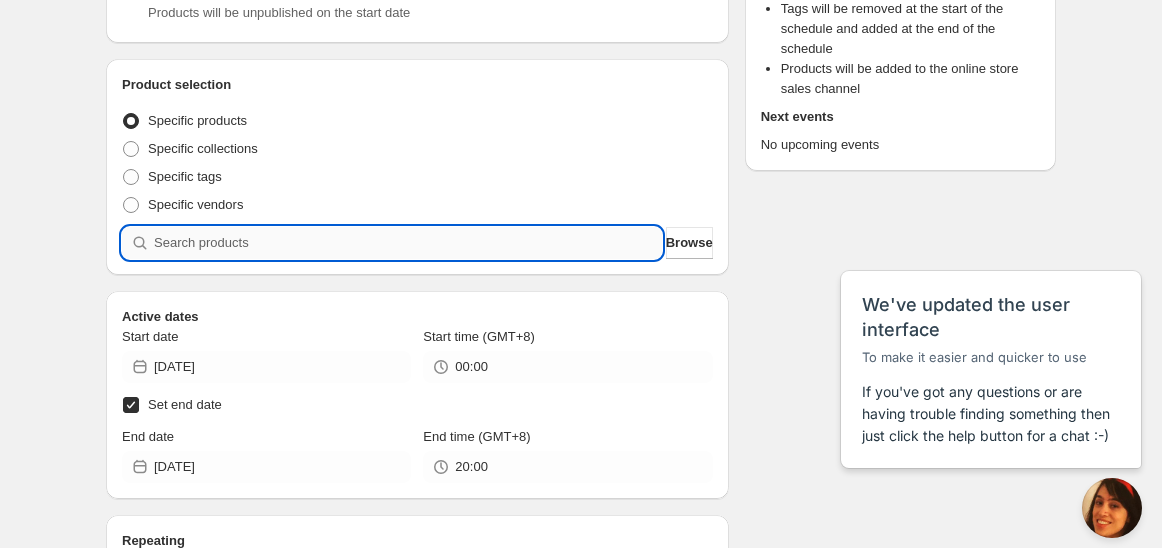 click at bounding box center (408, 243) 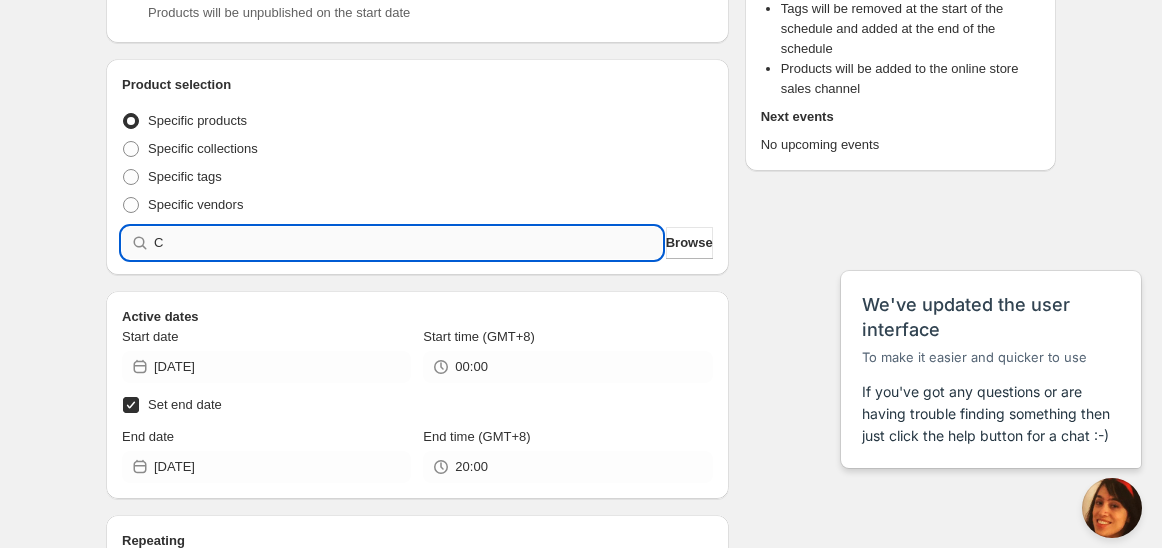 type 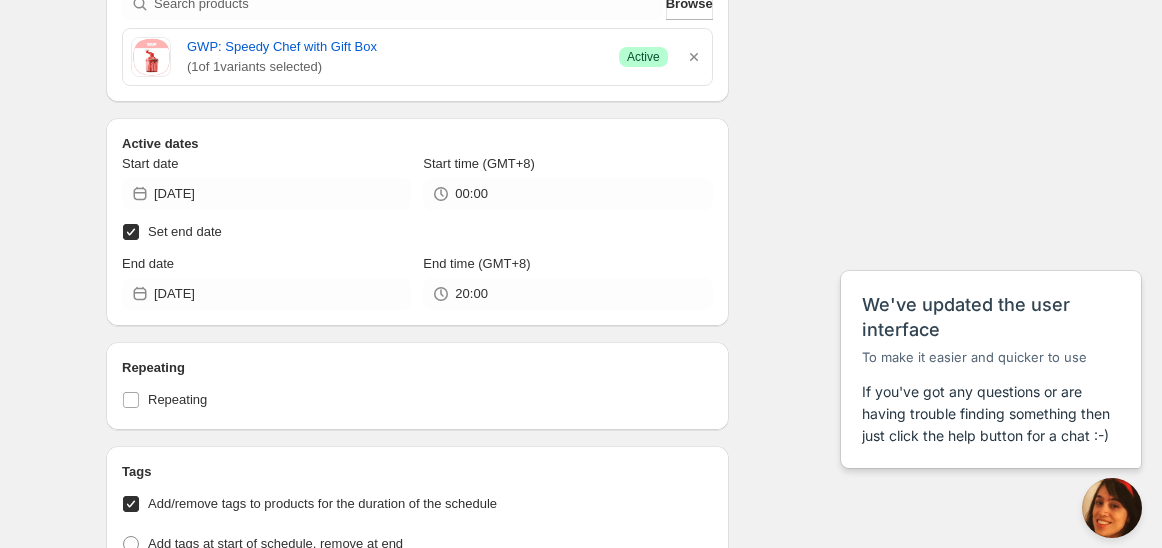scroll, scrollTop: 666, scrollLeft: 0, axis: vertical 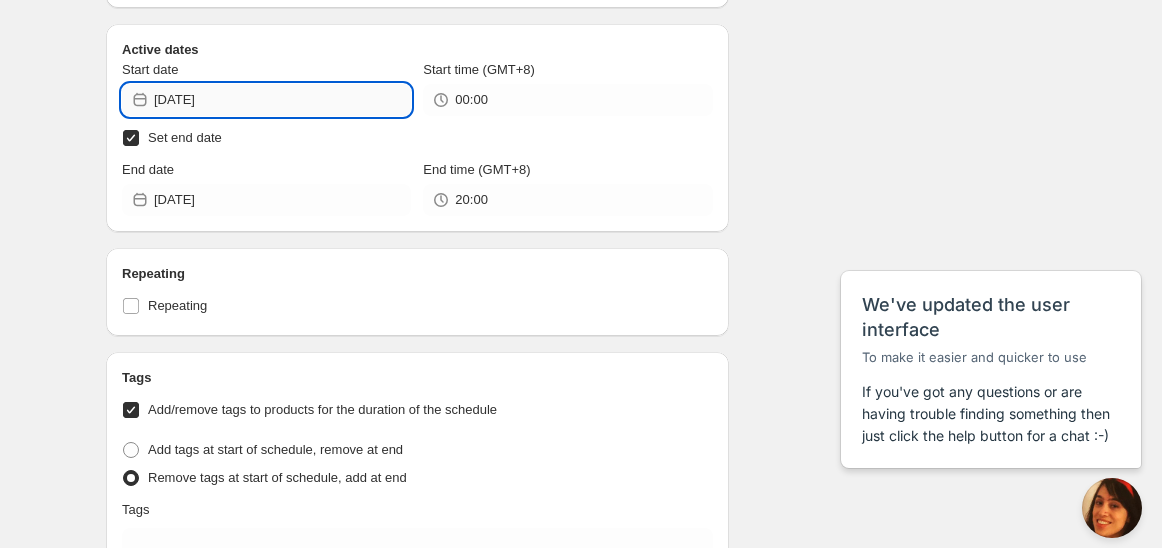 click on "2025-07-17" at bounding box center [282, 100] 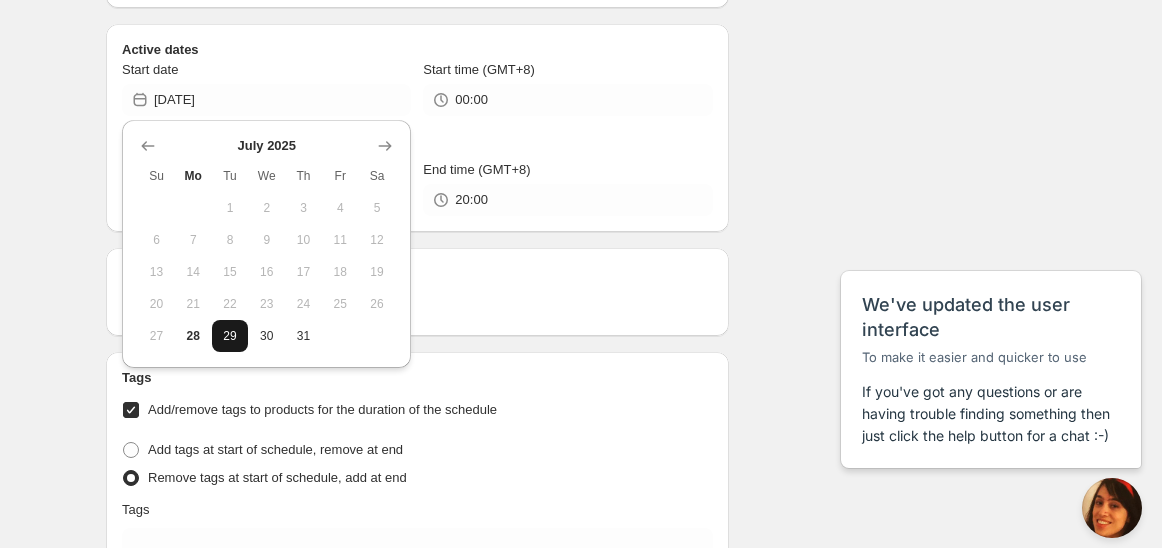 click on "29" at bounding box center [230, 336] 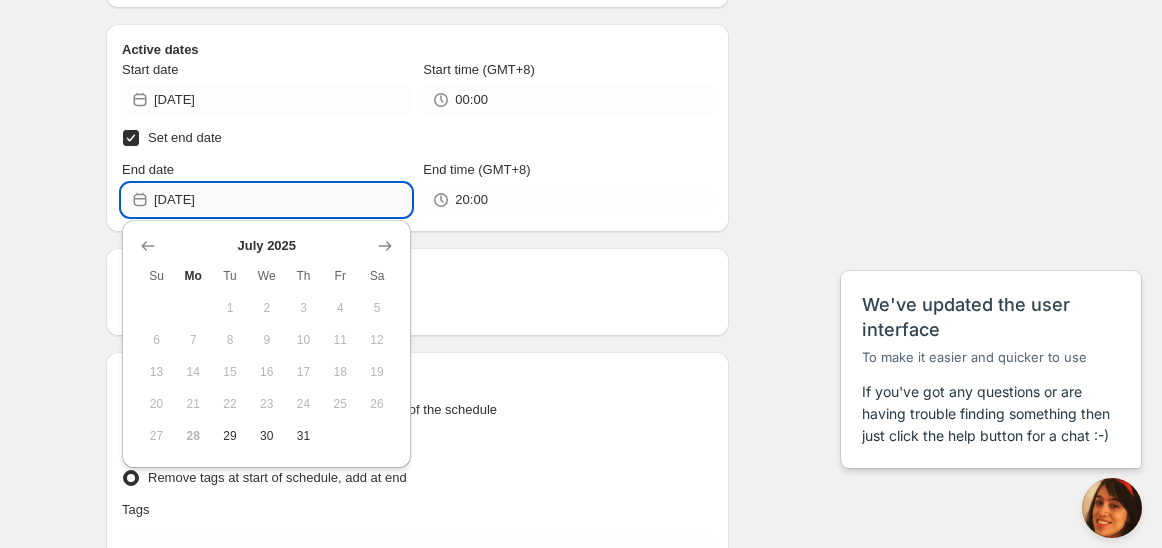 click on "2025-07-28" at bounding box center (282, 200) 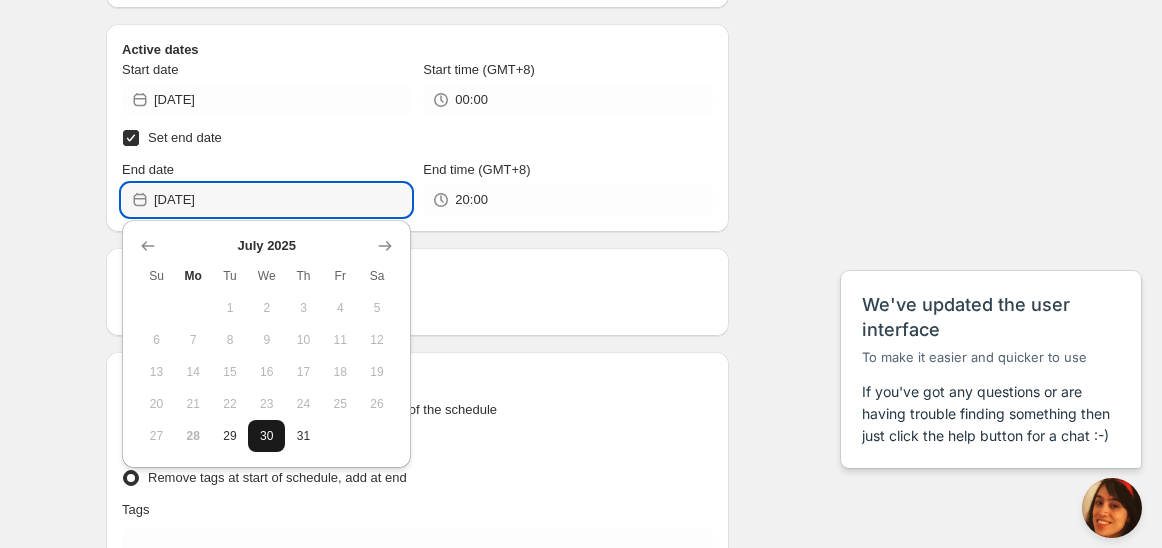 click on "30" at bounding box center [266, 436] 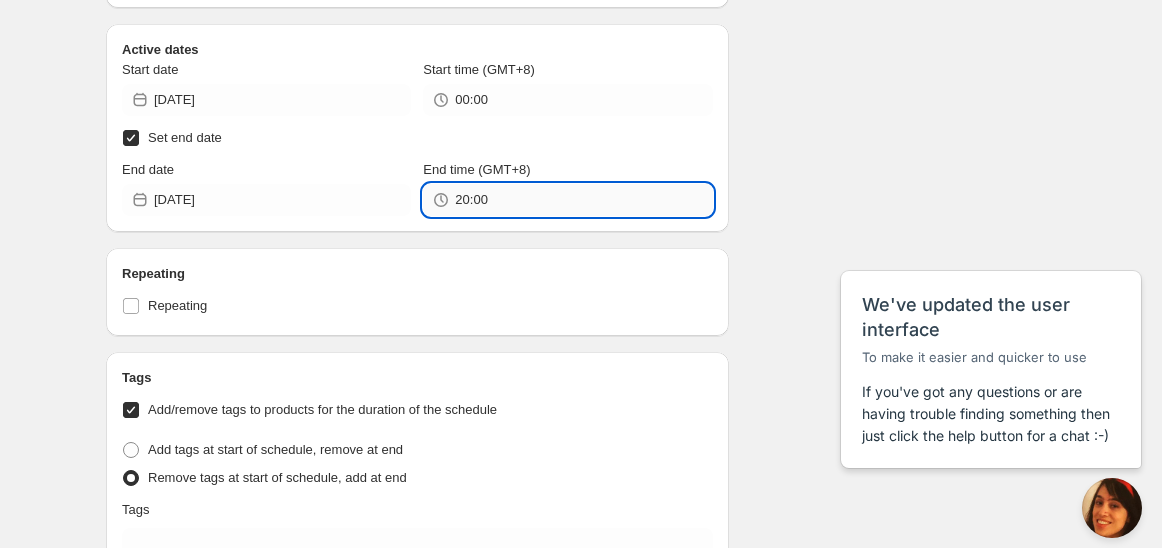 click on "20:00" at bounding box center [583, 200] 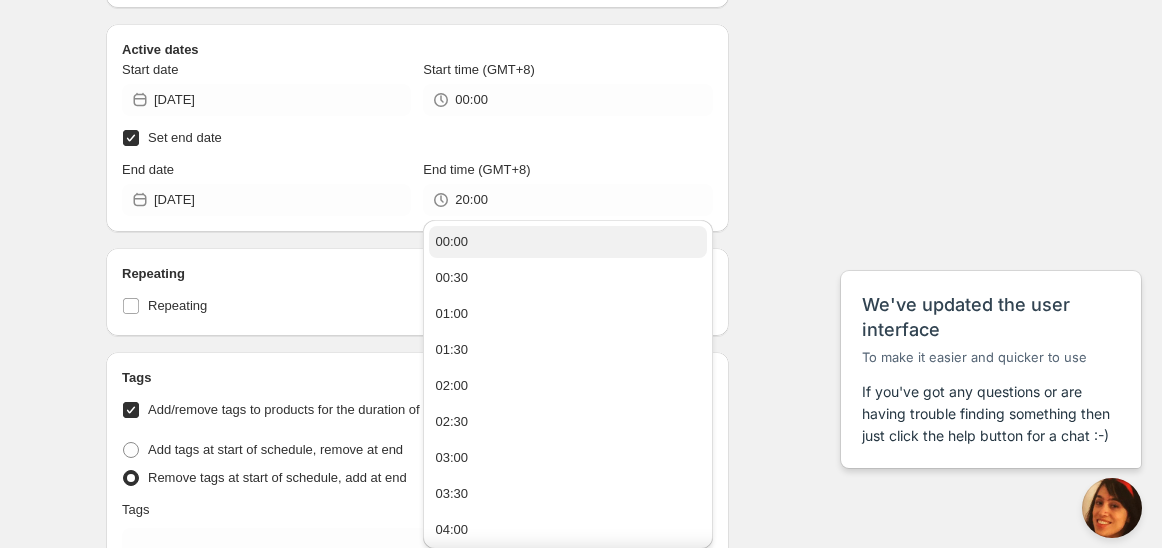 click on "00:00" at bounding box center [567, 242] 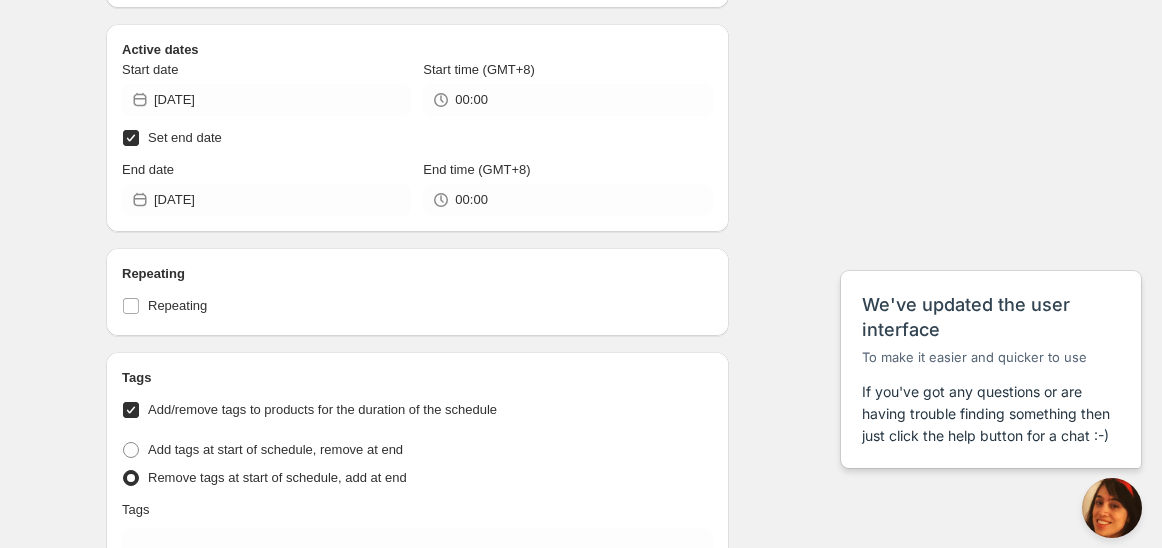 click on "Schedule name Schedule for C7T25GP 29 july Your customers won't see this Action Action Publish product(s) Products will be published on the start date Unpublish product(s) Products will be unpublished on the start date Product selection Entity type Specific products Specific collections Specific tags Specific vendors Browse GWP: Speedy Chef with Gift Box ( 1  of   1  variants selected) Success Active Active dates Start date 2025-07-29 Start time (GMT+8) 00:00 Set end date End date 2025-07-30 End time (GMT+8) 00:00 Repeating Repeating Ok Cancel Every 1 Date range Days Weeks Months Years Days Ends Never On specific date After a number of occurances Tags Add/remove tags to products for the duration of the schedule Tag type Add tags at start of schedule, remove at end Remove tags at start of schedule, add at end Tags testing Countdown timer Show a countdown timer on the product page Open theme editor Anything else? Sales channel Add/remove products from online store sales channel Ignore products with status Type" at bounding box center (573, 275) 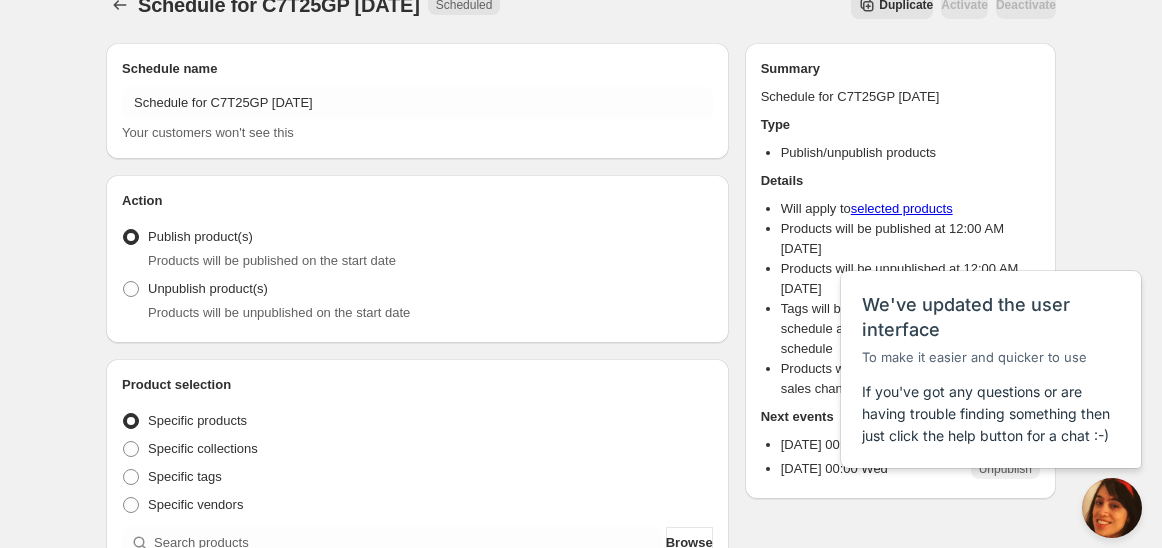 scroll, scrollTop: 0, scrollLeft: 0, axis: both 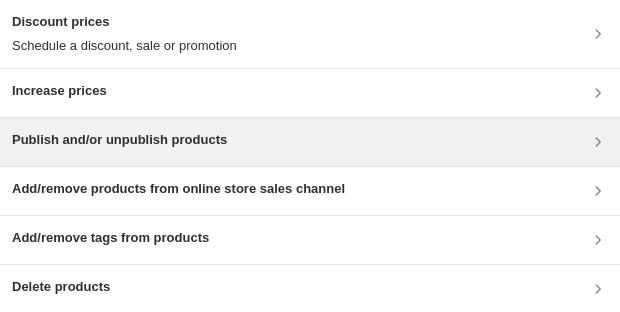 click on "Publish and/or unpublish products" at bounding box center (310, 142) 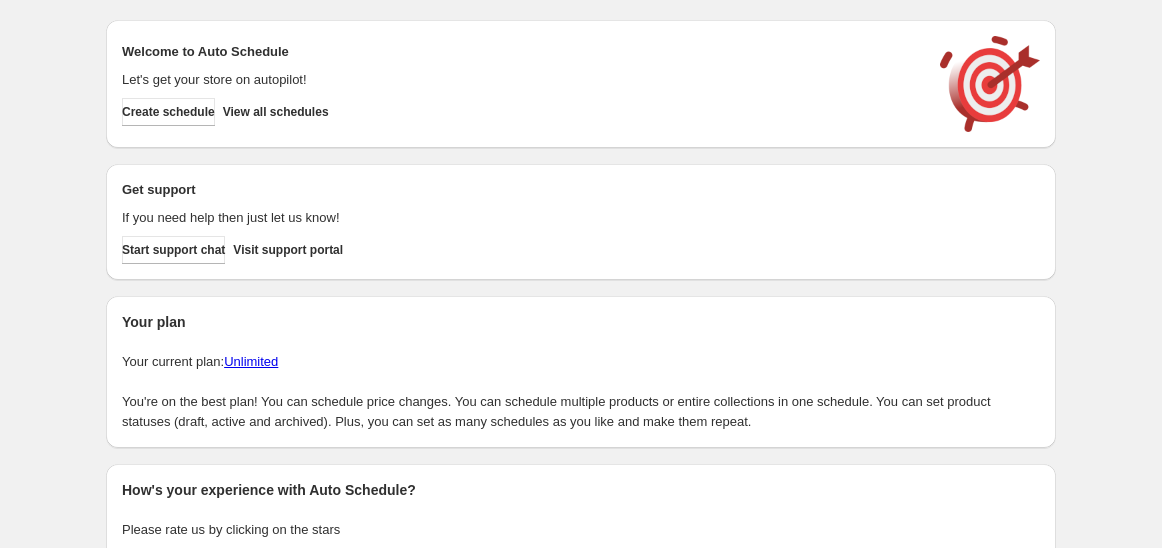 scroll, scrollTop: 0, scrollLeft: 0, axis: both 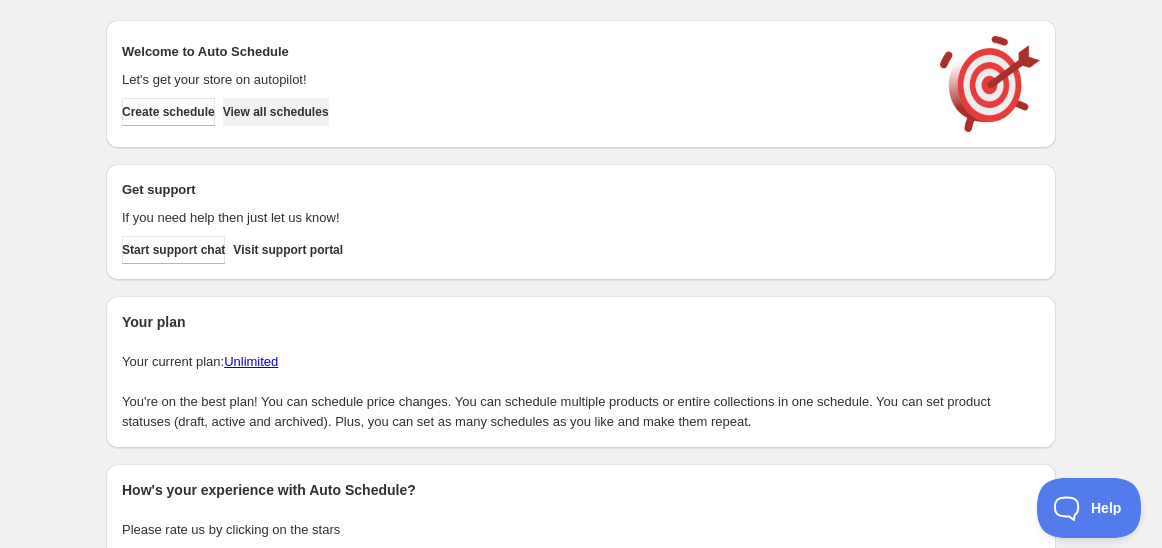 click on "View all schedules" at bounding box center [276, 112] 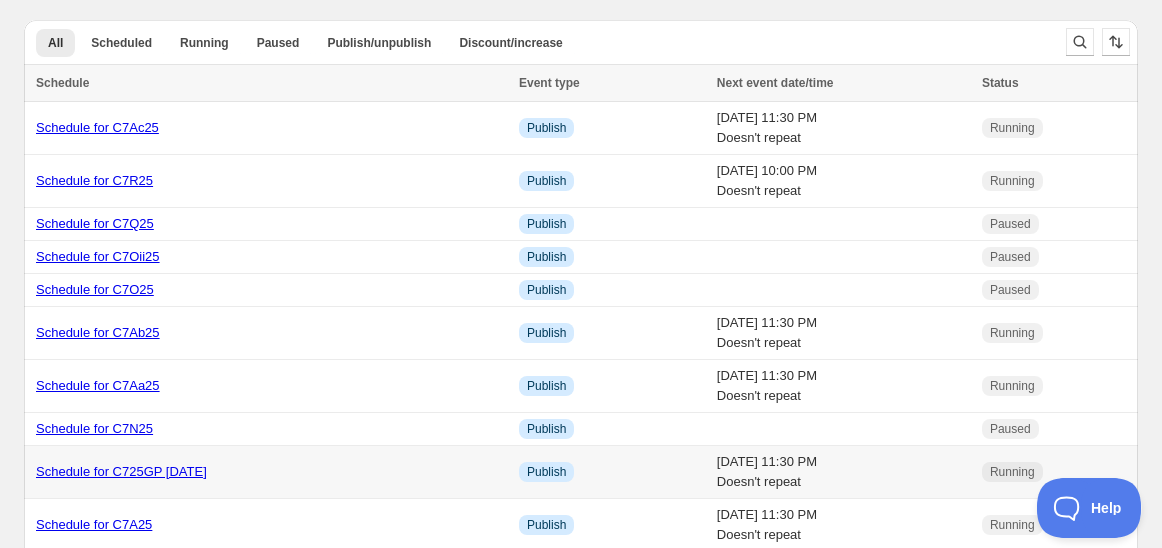 click on "Schedule for C725GP [DATE]" at bounding box center (268, 472) 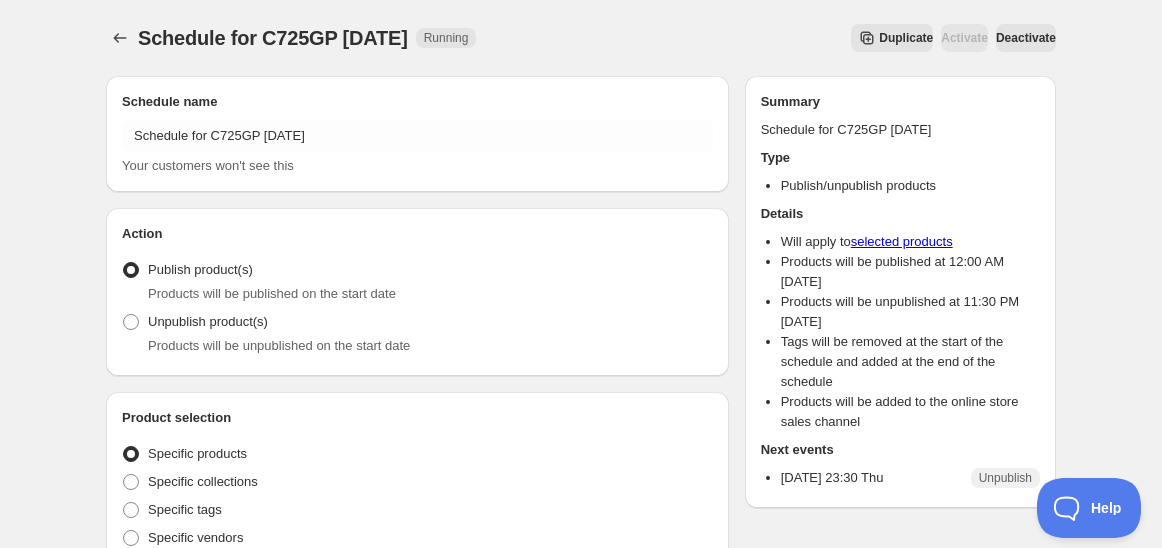 click on "Duplicate" at bounding box center [906, 38] 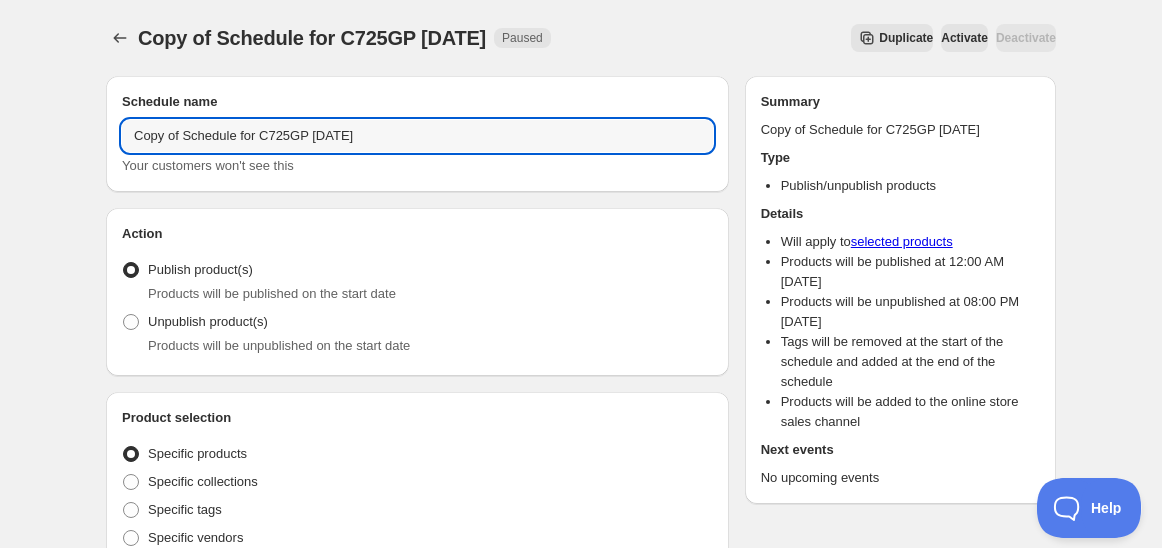 drag, startPoint x: 182, startPoint y: 130, endPoint x: -43, endPoint y: 120, distance: 225.2221 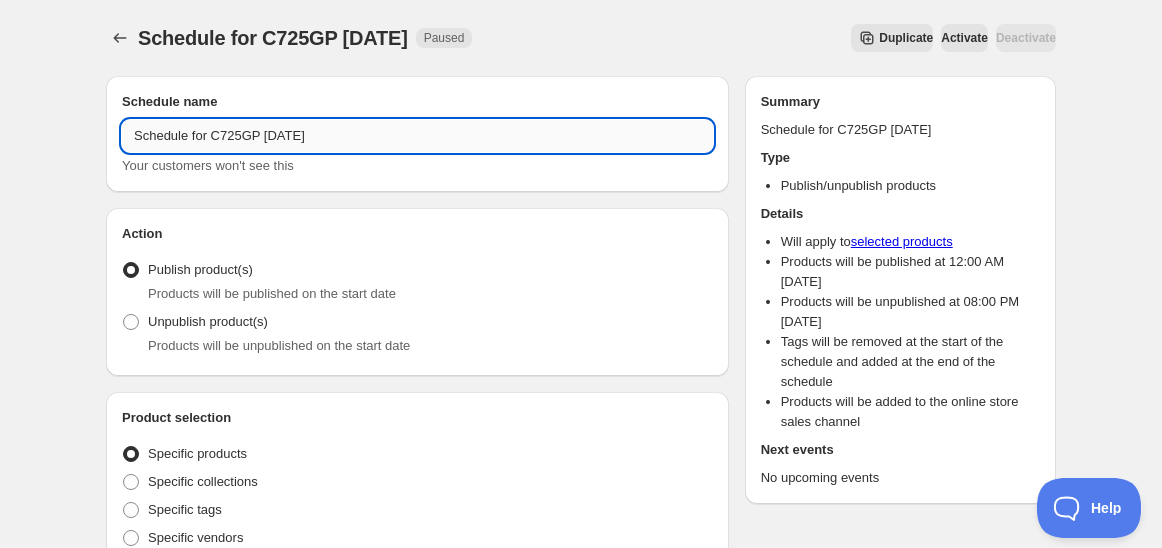 drag, startPoint x: 272, startPoint y: 136, endPoint x: 260, endPoint y: 137, distance: 12.0415945 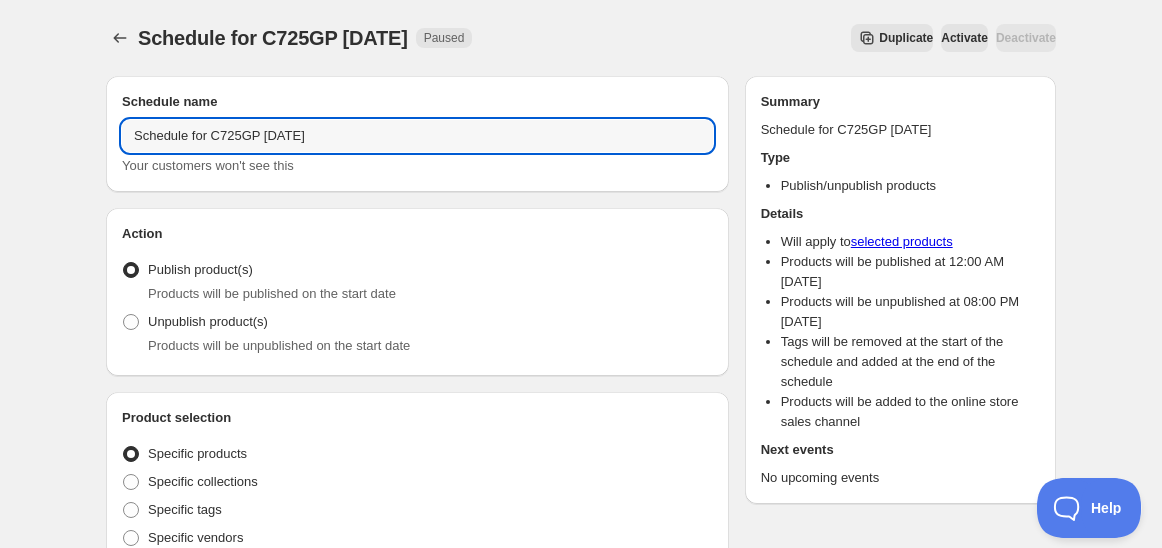 click on "Schedule for C725GP 29 july. This page is ready Schedule for C725GP 29 july Paused Duplicate Activate Deactivate More actions Duplicate Activate Deactivate" at bounding box center [581, 38] 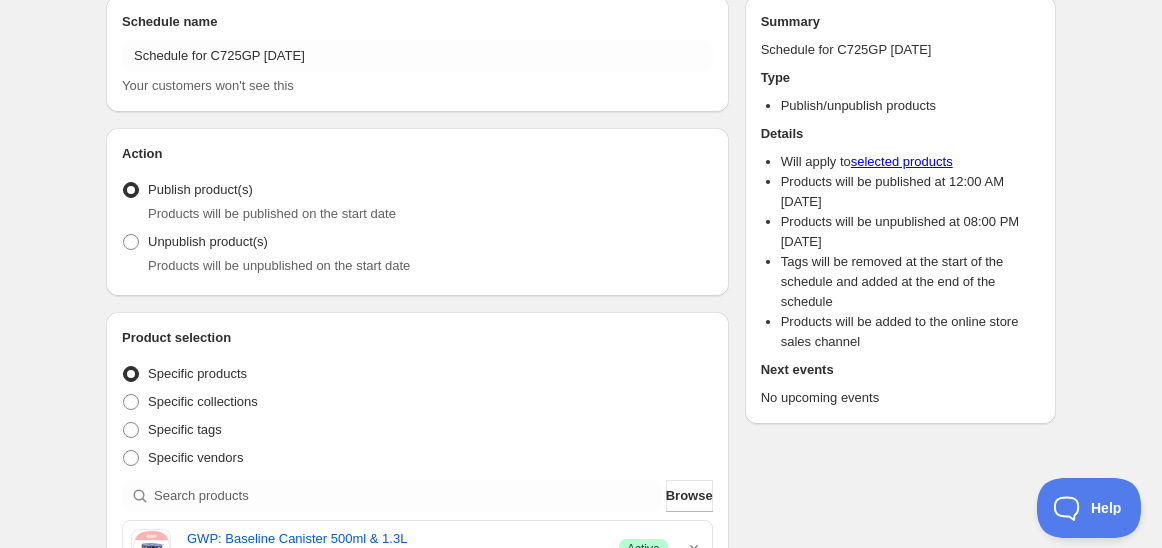scroll, scrollTop: 111, scrollLeft: 0, axis: vertical 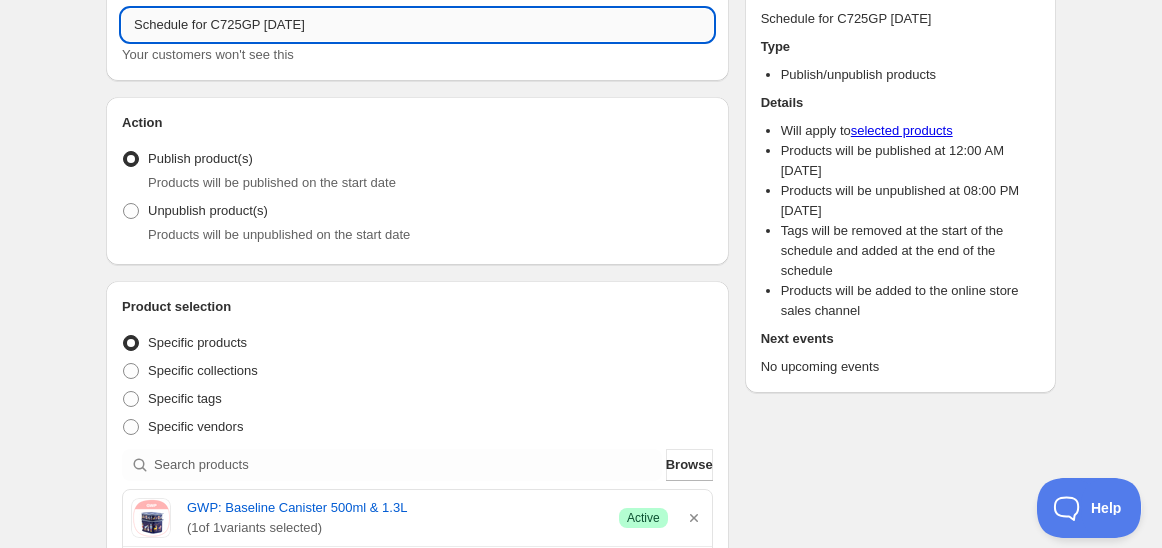 click on "Schedule for C725GP 29 july" at bounding box center [417, 25] 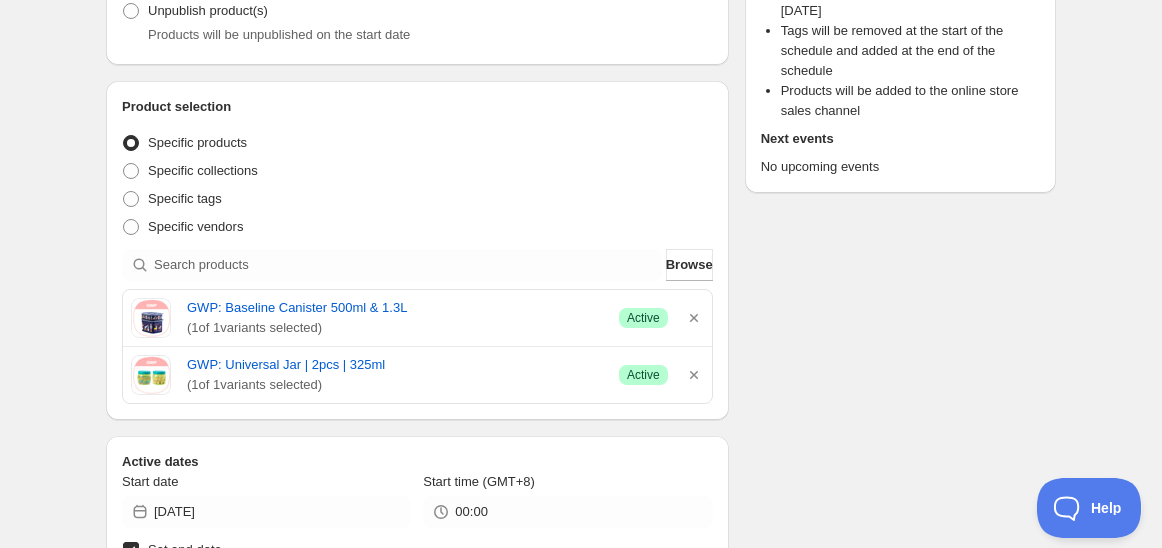 scroll, scrollTop: 333, scrollLeft: 0, axis: vertical 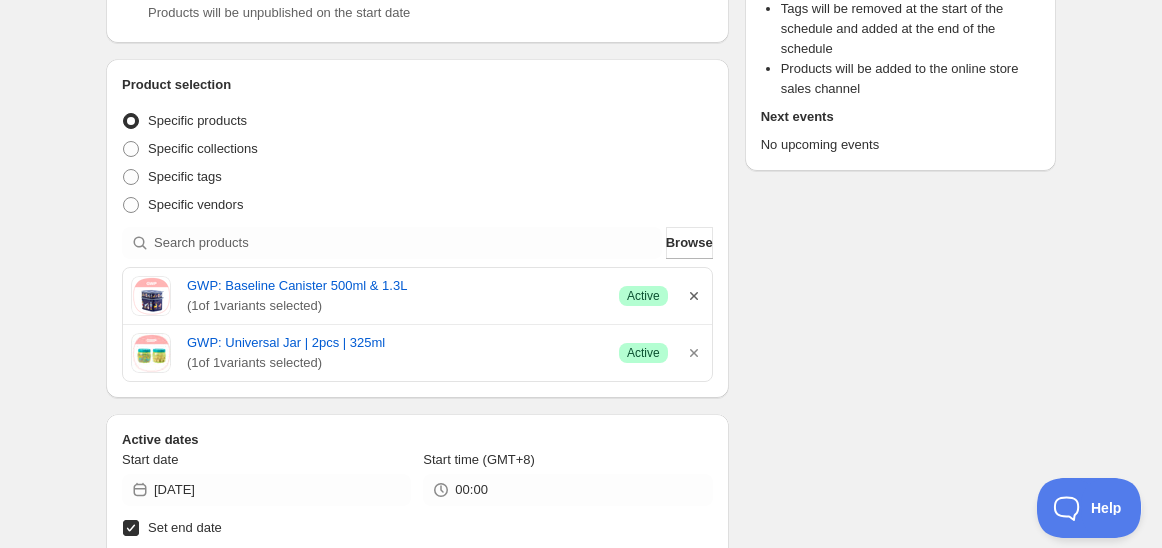 type on "Schedule for C7T25GP [DATE]" 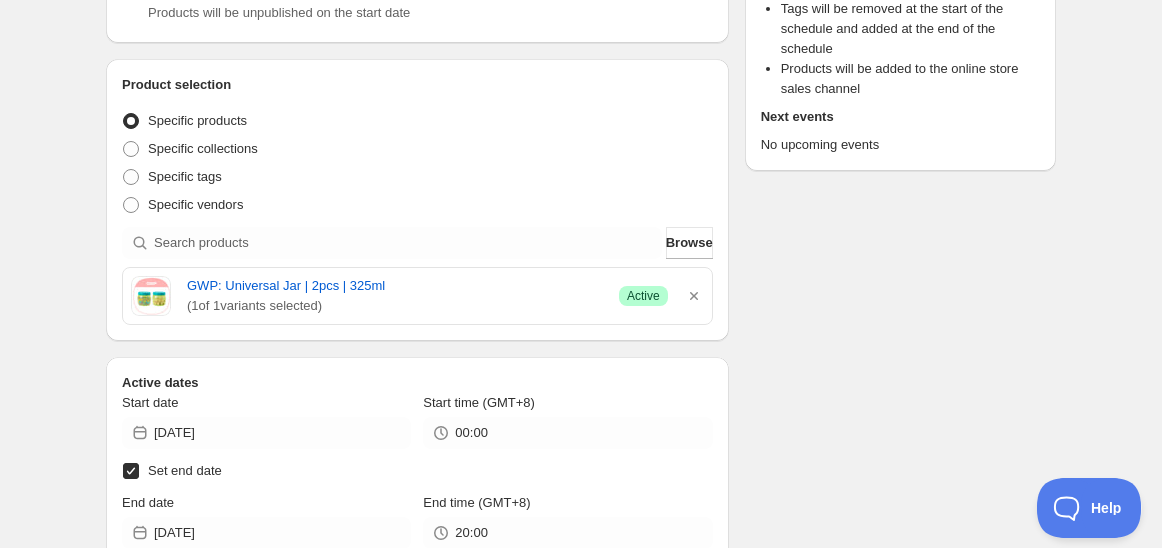 click 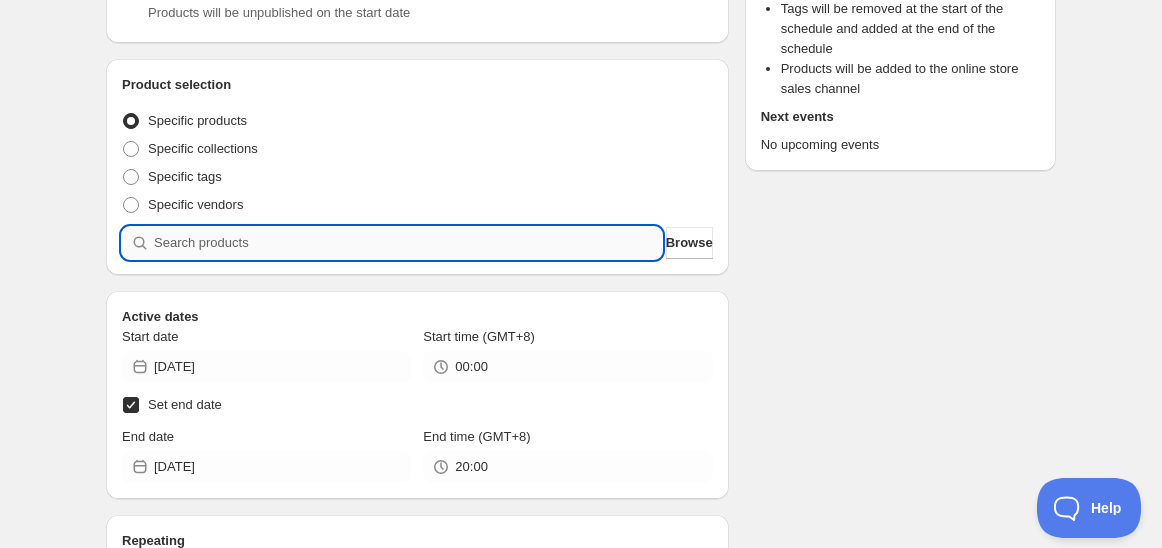 click at bounding box center (408, 243) 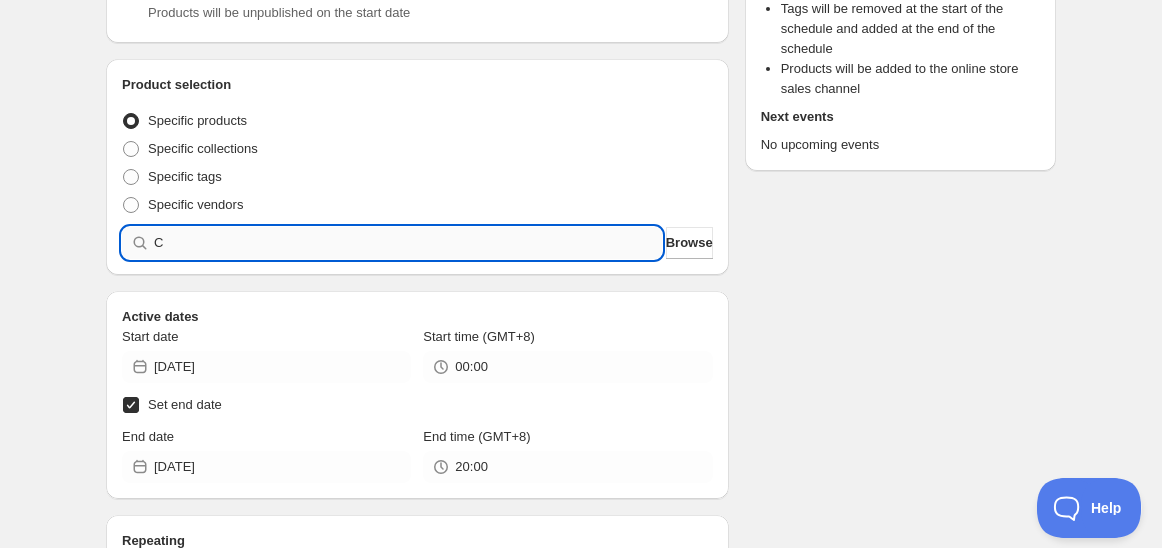 type 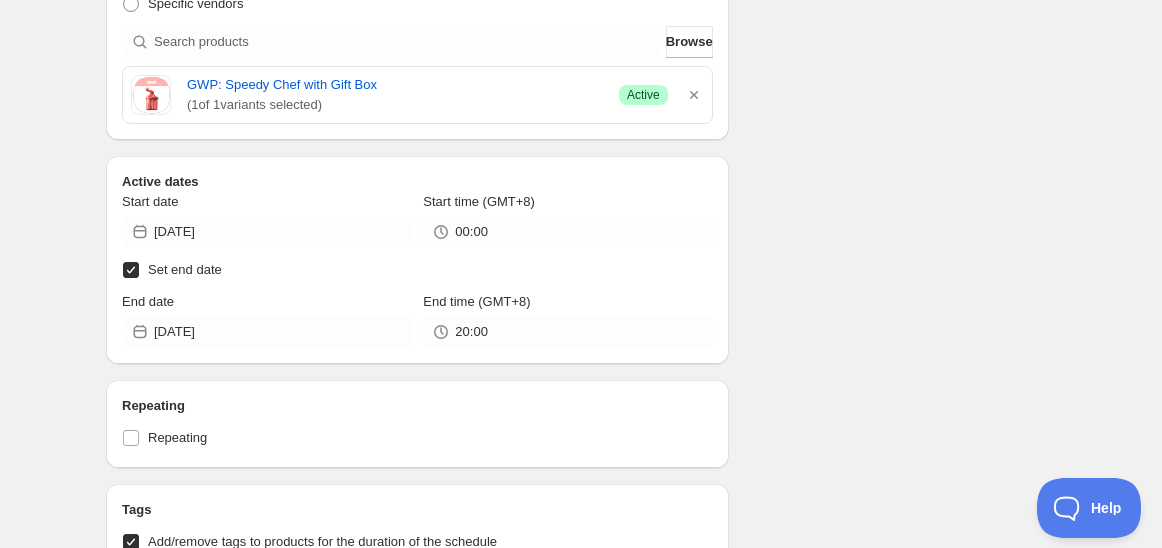 scroll, scrollTop: 555, scrollLeft: 0, axis: vertical 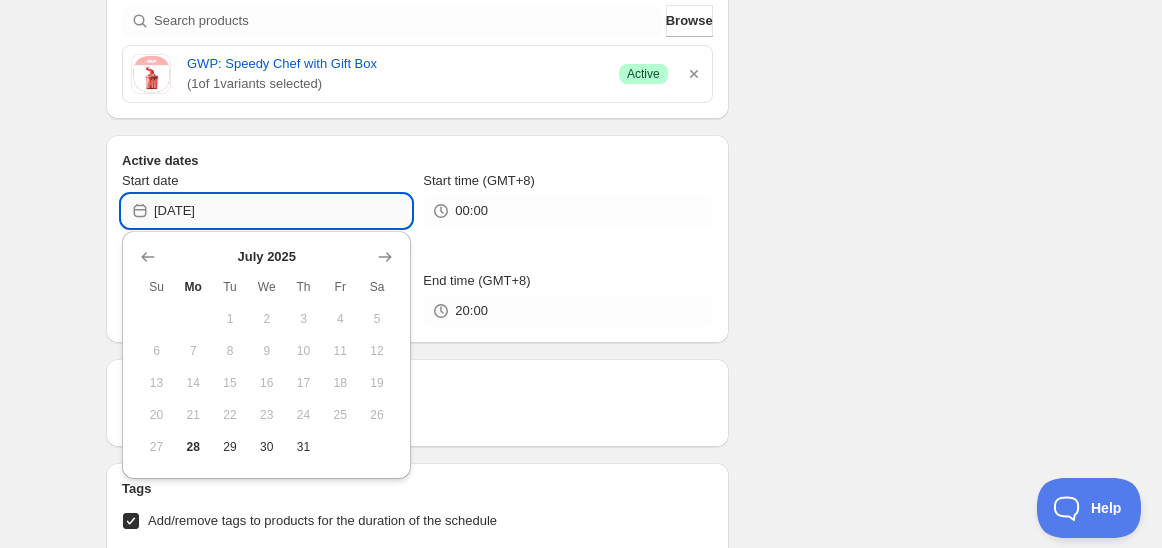 click on "2025-07-17" at bounding box center [282, 211] 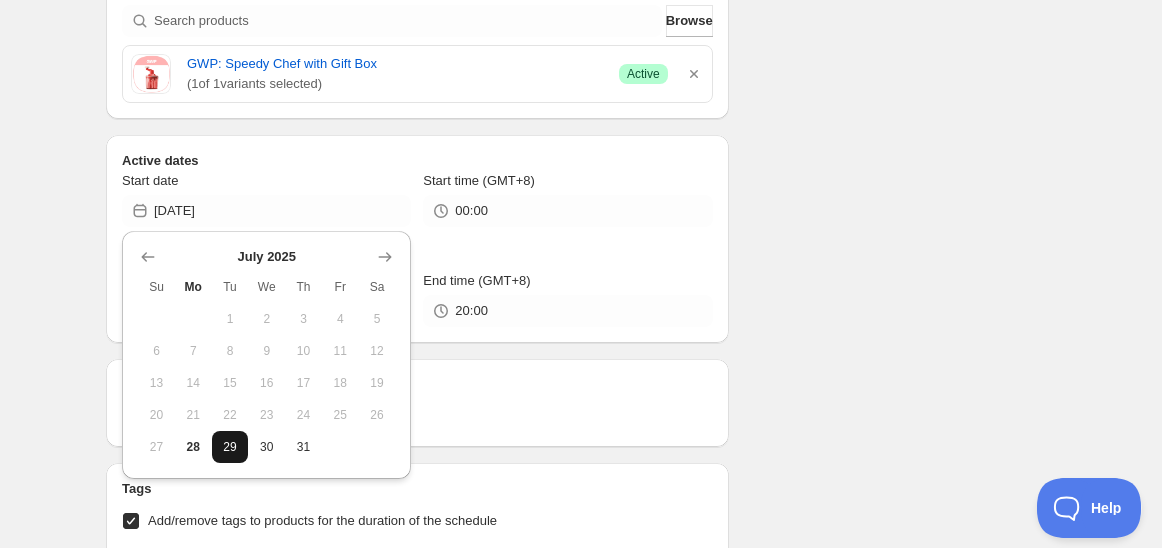 click on "29" at bounding box center [230, 447] 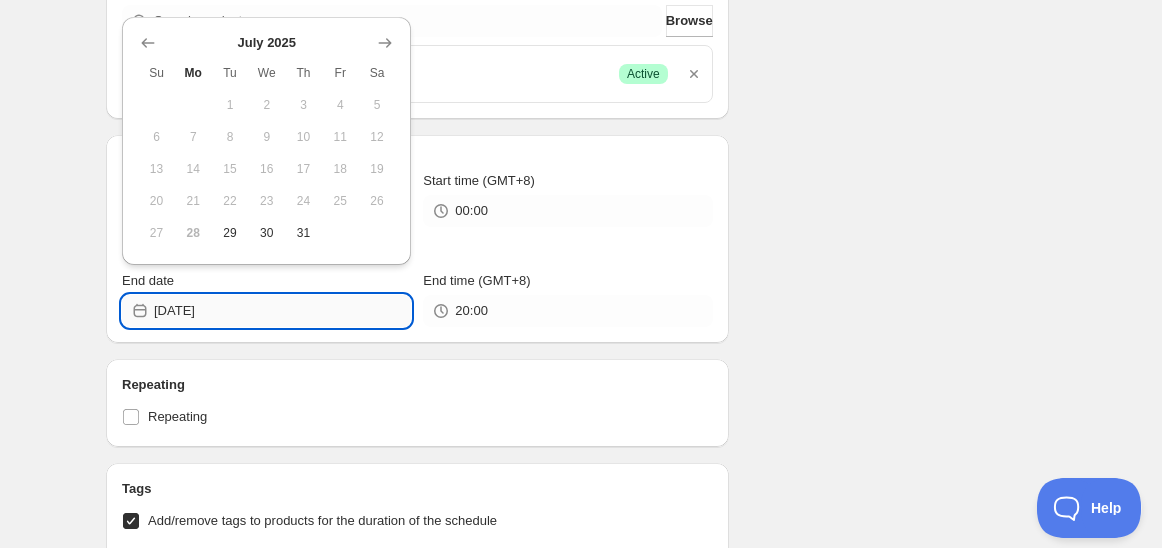 click on "2025-07-28" at bounding box center [282, 311] 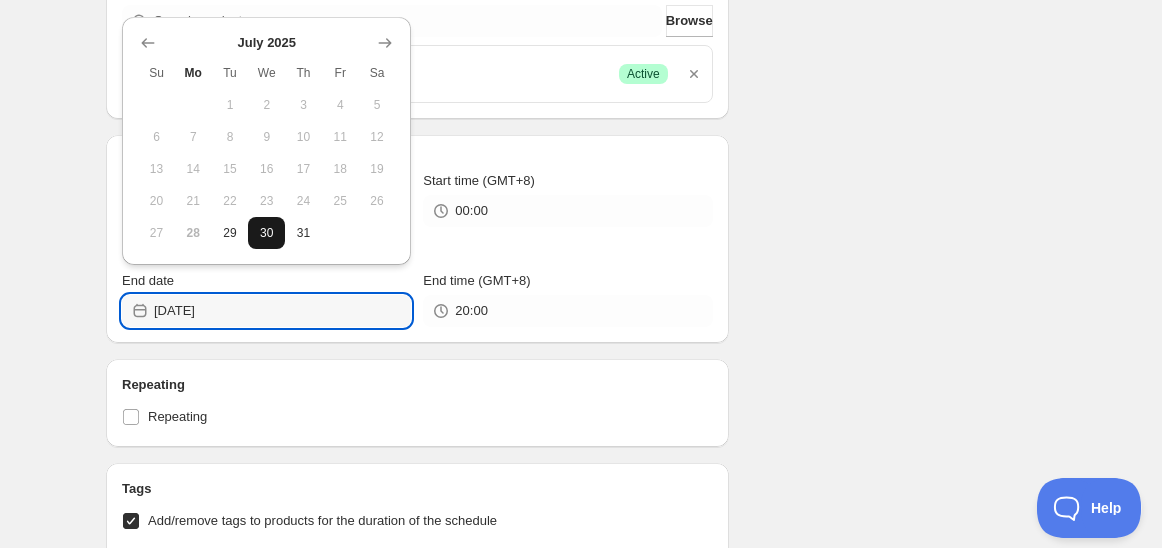 click on "30" at bounding box center (266, 233) 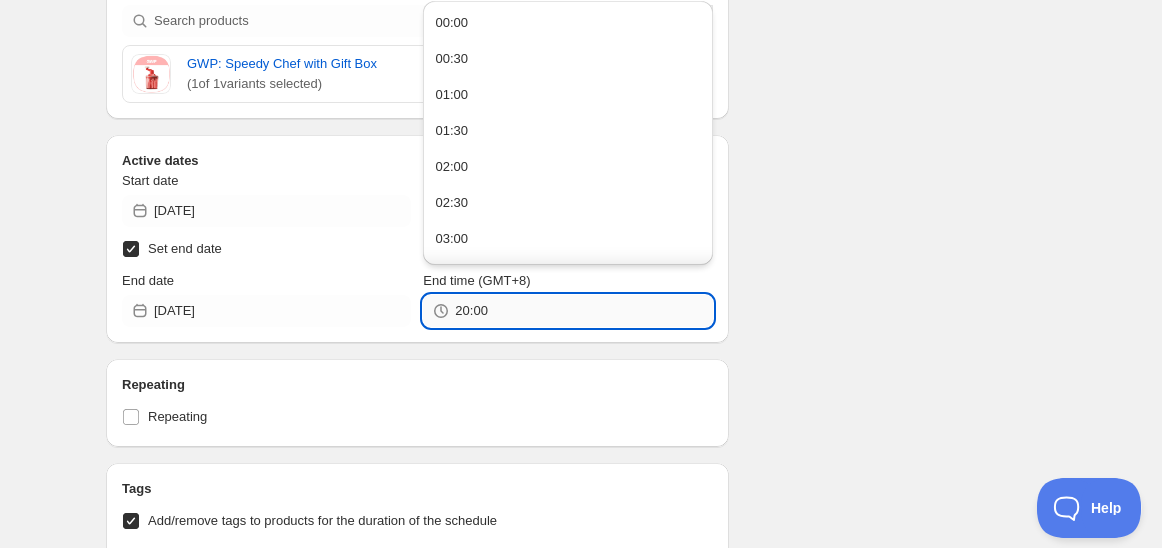 click on "20:00" at bounding box center (583, 311) 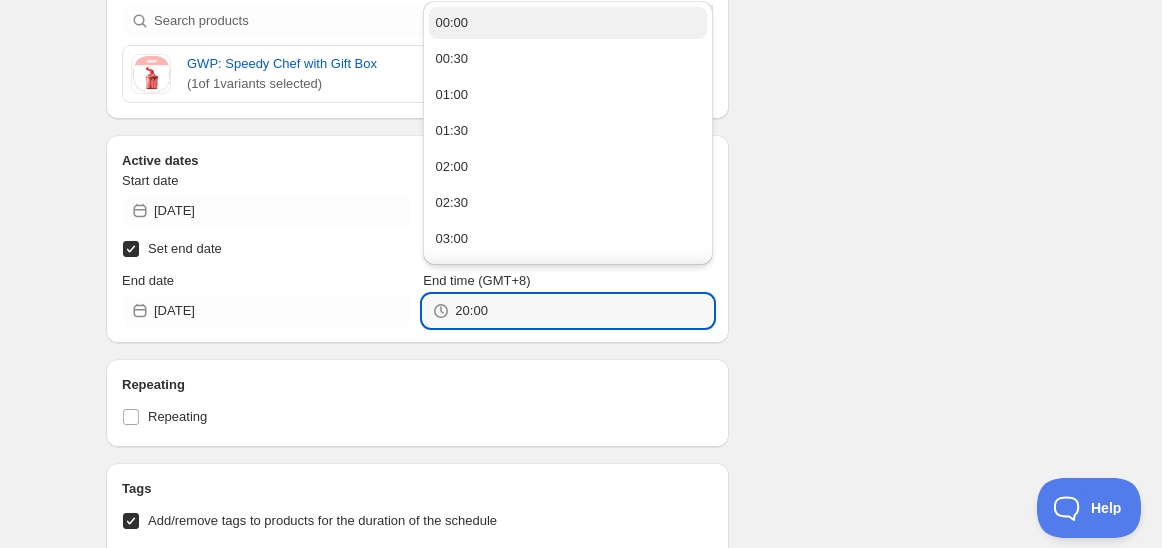 click on "00:00" at bounding box center (567, 23) 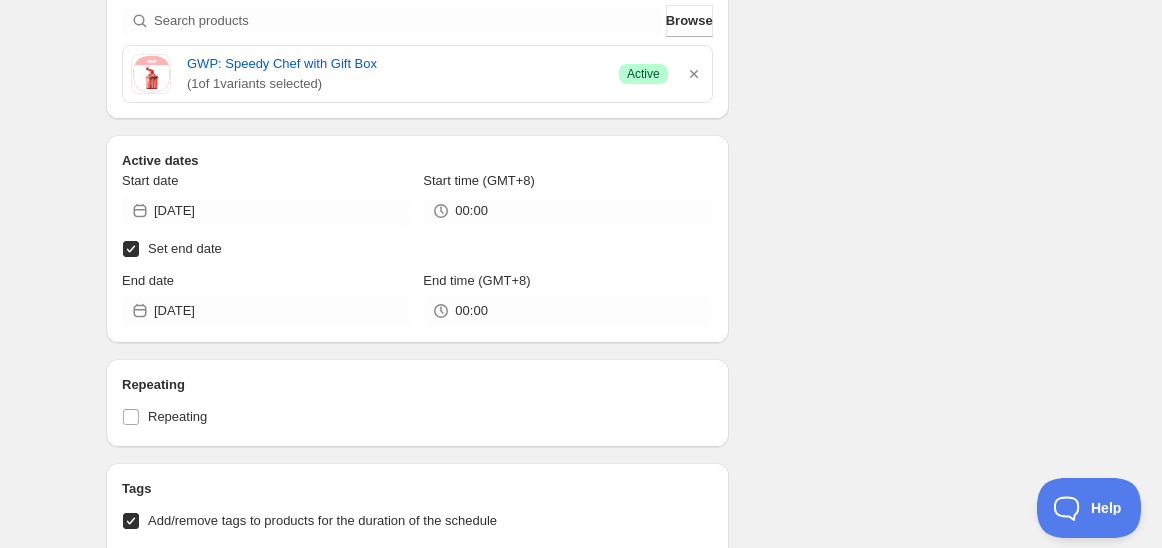 click on "Schedule name Schedule for C7T25GP 29 july Your customers won't see this Action Action Publish product(s) Products will be published on the start date Unpublish product(s) Products will be unpublished on the start date Product selection Entity type Specific products Specific collections Specific tags Specific vendors Browse GWP: Speedy Chef with Gift Box ( 1  of   1  variants selected) Success Active Active dates Start date 2025-07-29 Start time (GMT+8) 00:00 Set end date End date 2025-07-30 End time (GMT+8) 00:00 Repeating Repeating Ok Cancel Every 1 Date range Days Weeks Months Years Days Ends Never On specific date After a number of occurances Tags Add/remove tags to products for the duration of the schedule Tag type Add tags at start of schedule, remove at end Remove tags at start of schedule, add at end Tags testing Countdown timer Show a countdown timer on the product page Open theme editor Anything else? Sales channel Add/remove products from online store sales channel Ignore products with status Type" at bounding box center (573, 386) 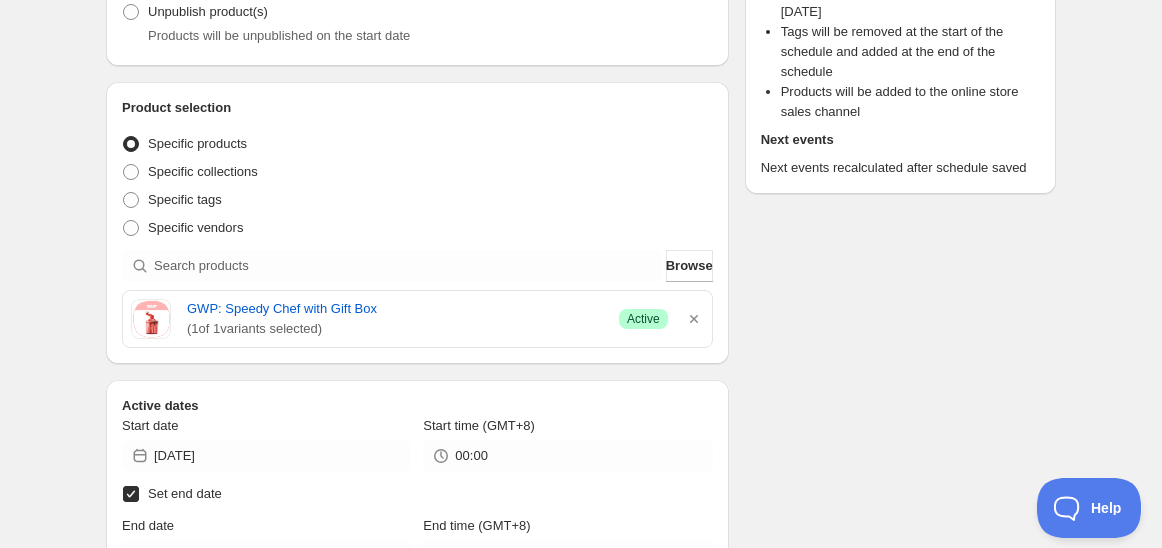 scroll, scrollTop: 88, scrollLeft: 0, axis: vertical 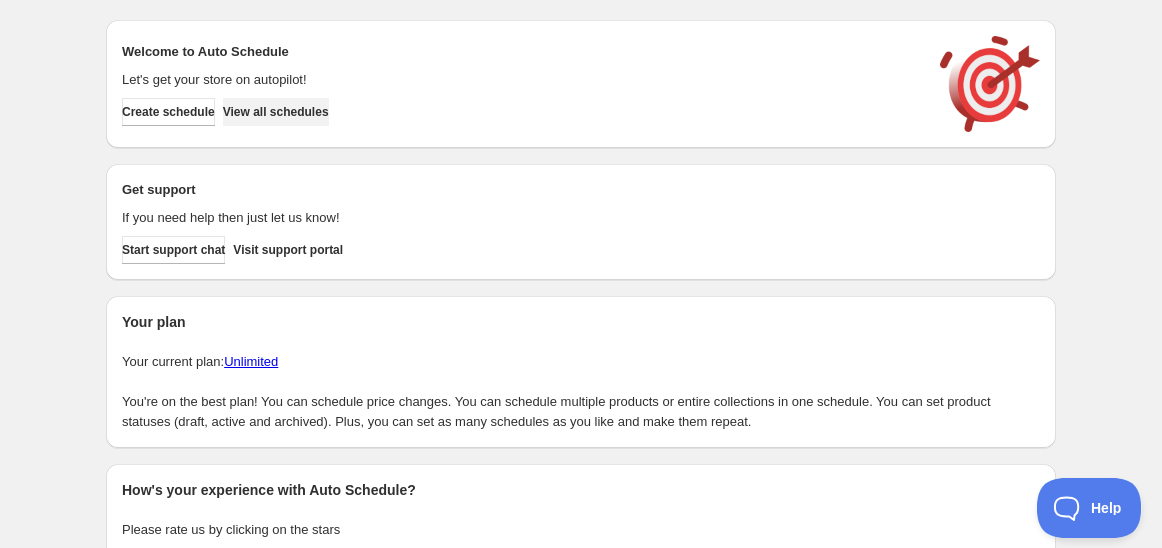 click on "View all schedules" at bounding box center (276, 112) 